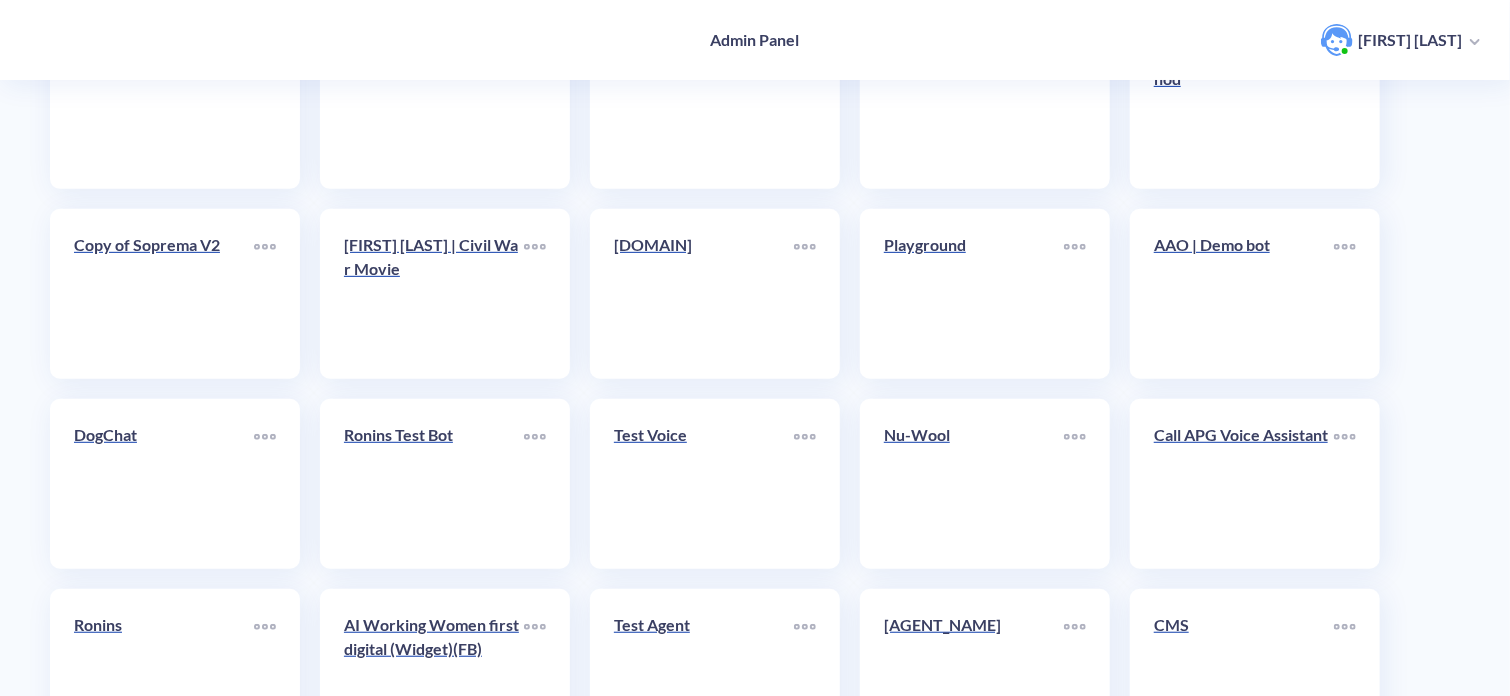 scroll, scrollTop: 691, scrollLeft: 0, axis: vertical 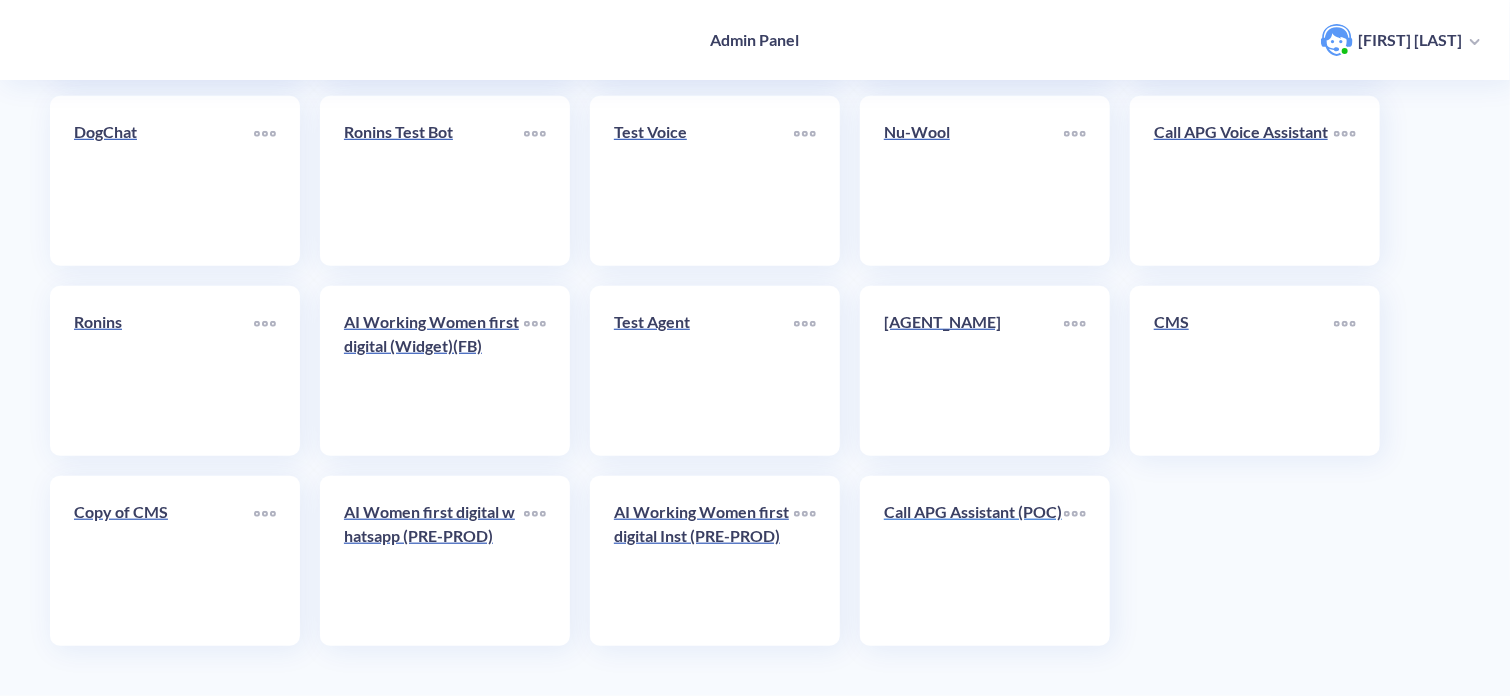 click on "Call APG Assistant (POC)" at bounding box center [974, 512] 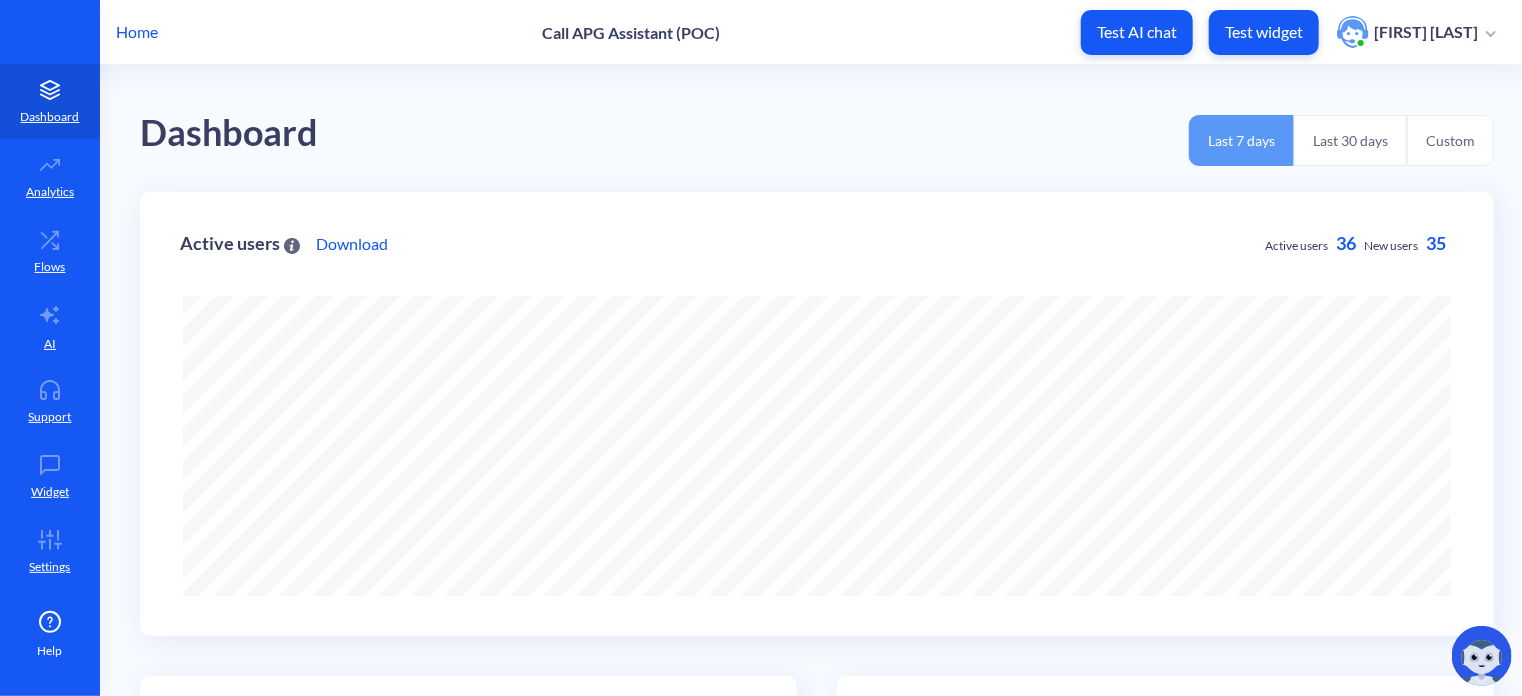 scroll, scrollTop: 0, scrollLeft: 0, axis: both 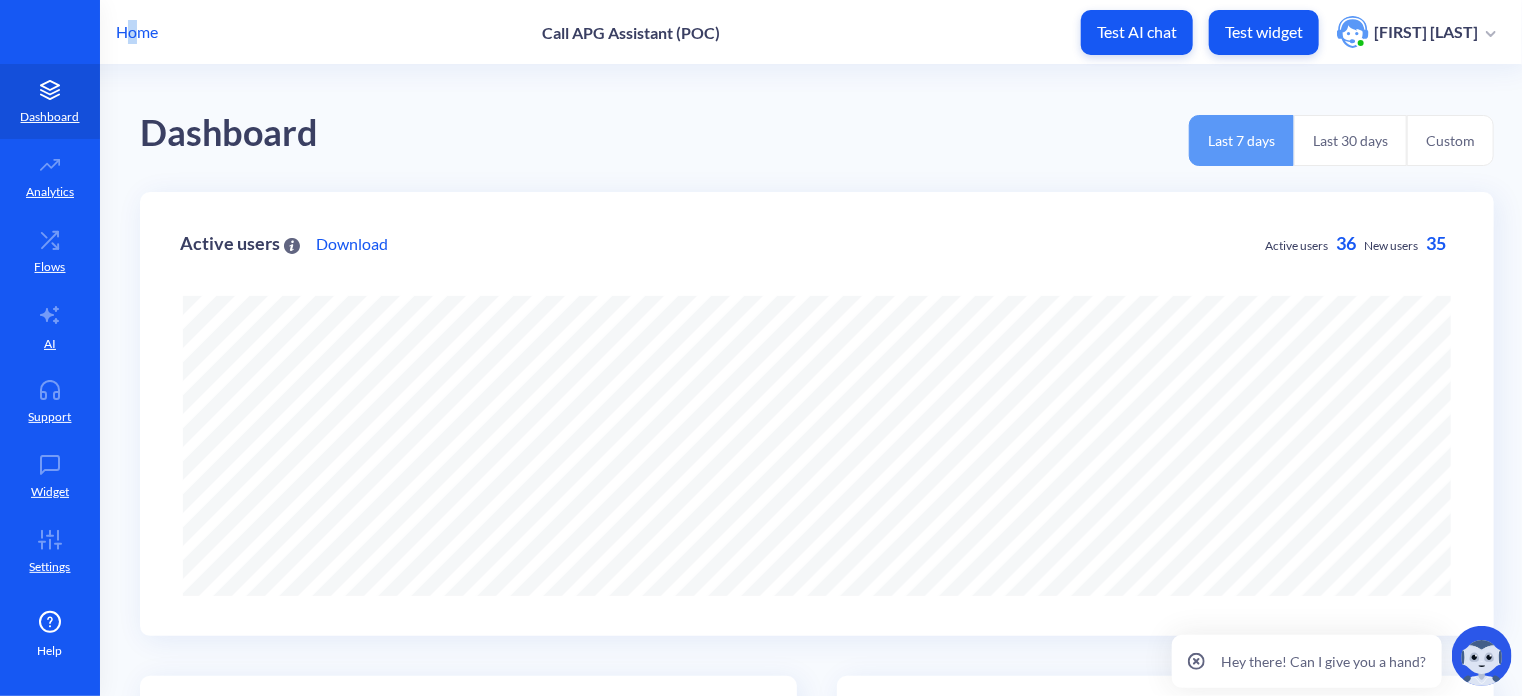 click on "Home" at bounding box center (137, 32) 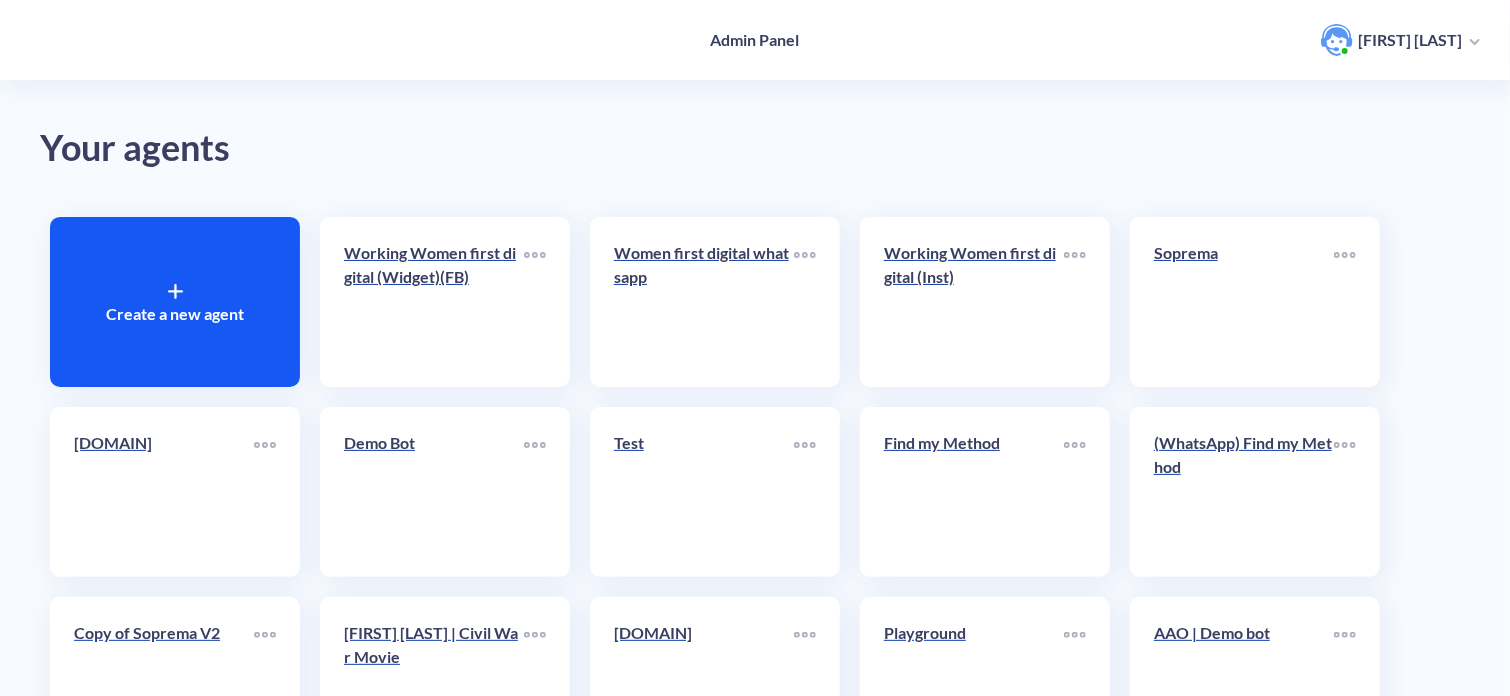 click on "Create a new agent" at bounding box center [175, 302] 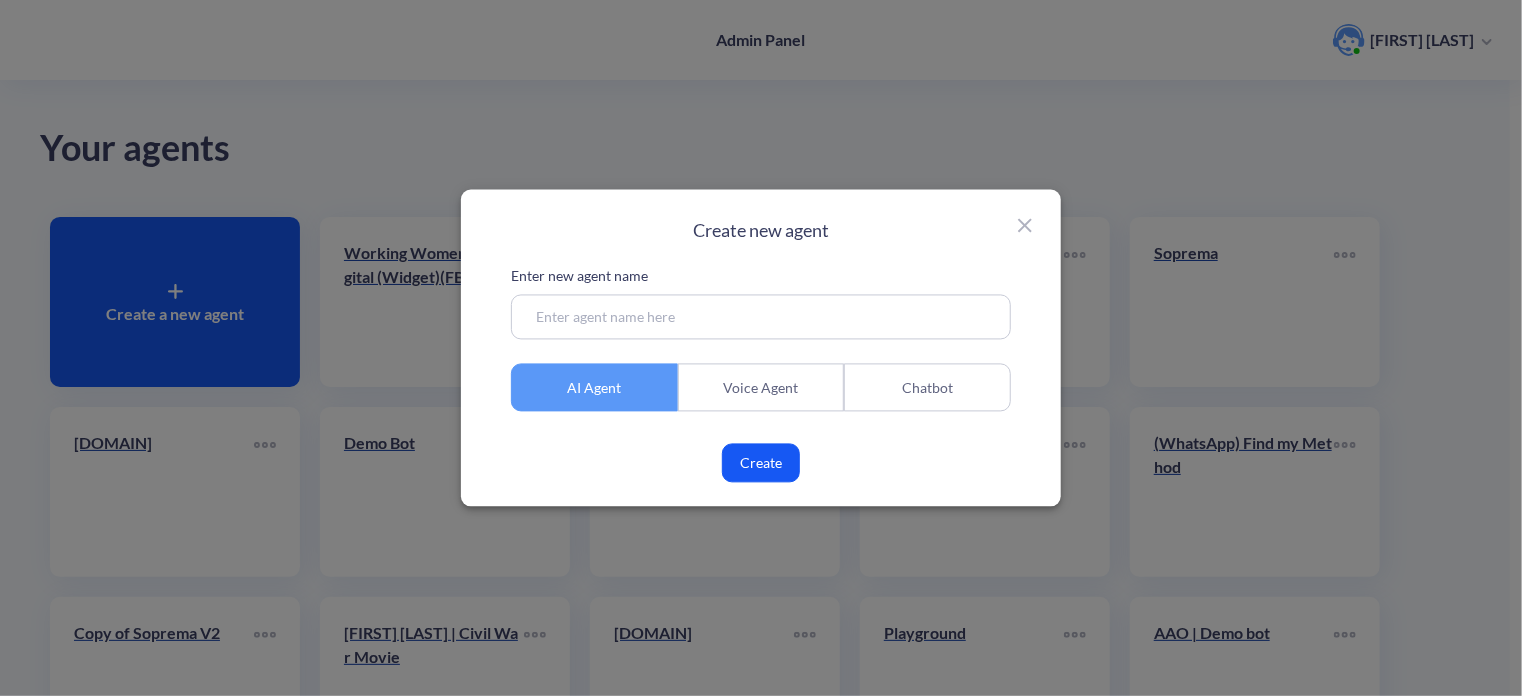click at bounding box center [1025, 226] 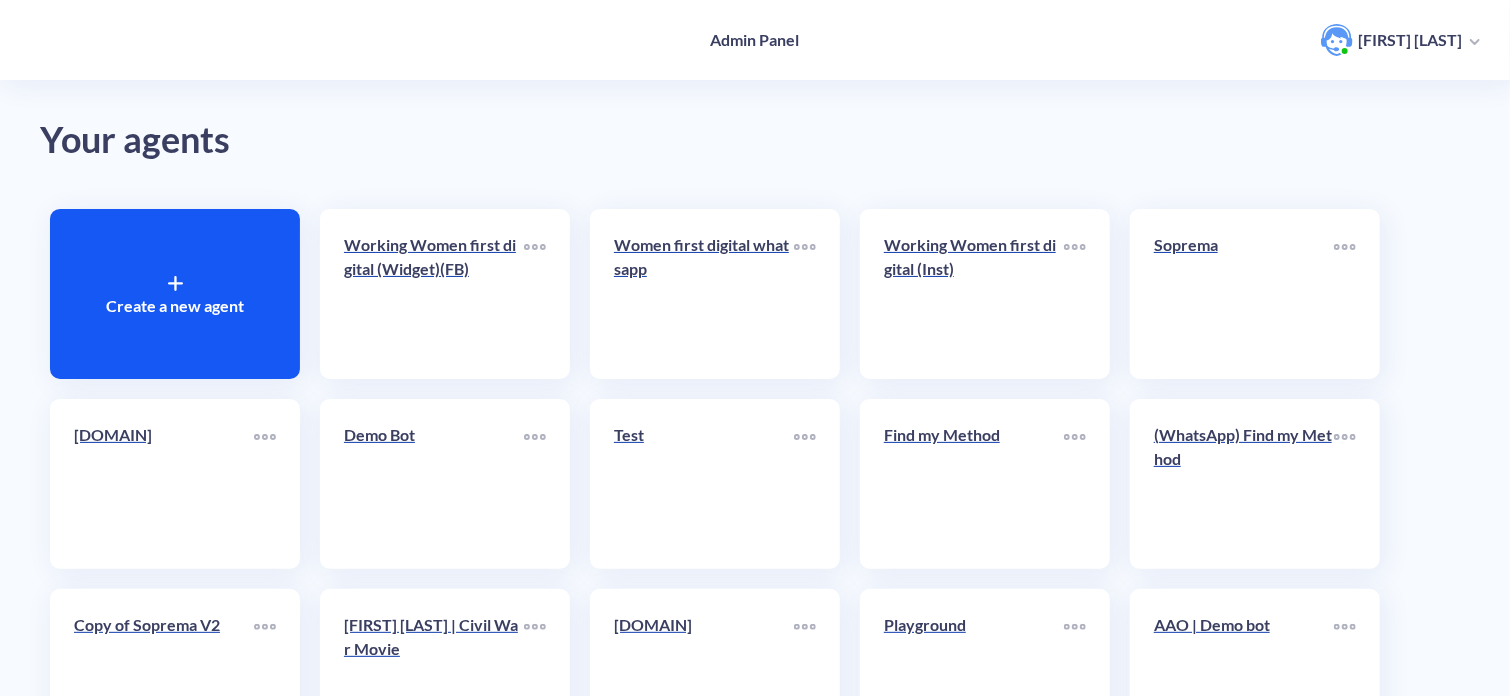 scroll, scrollTop: 0, scrollLeft: 0, axis: both 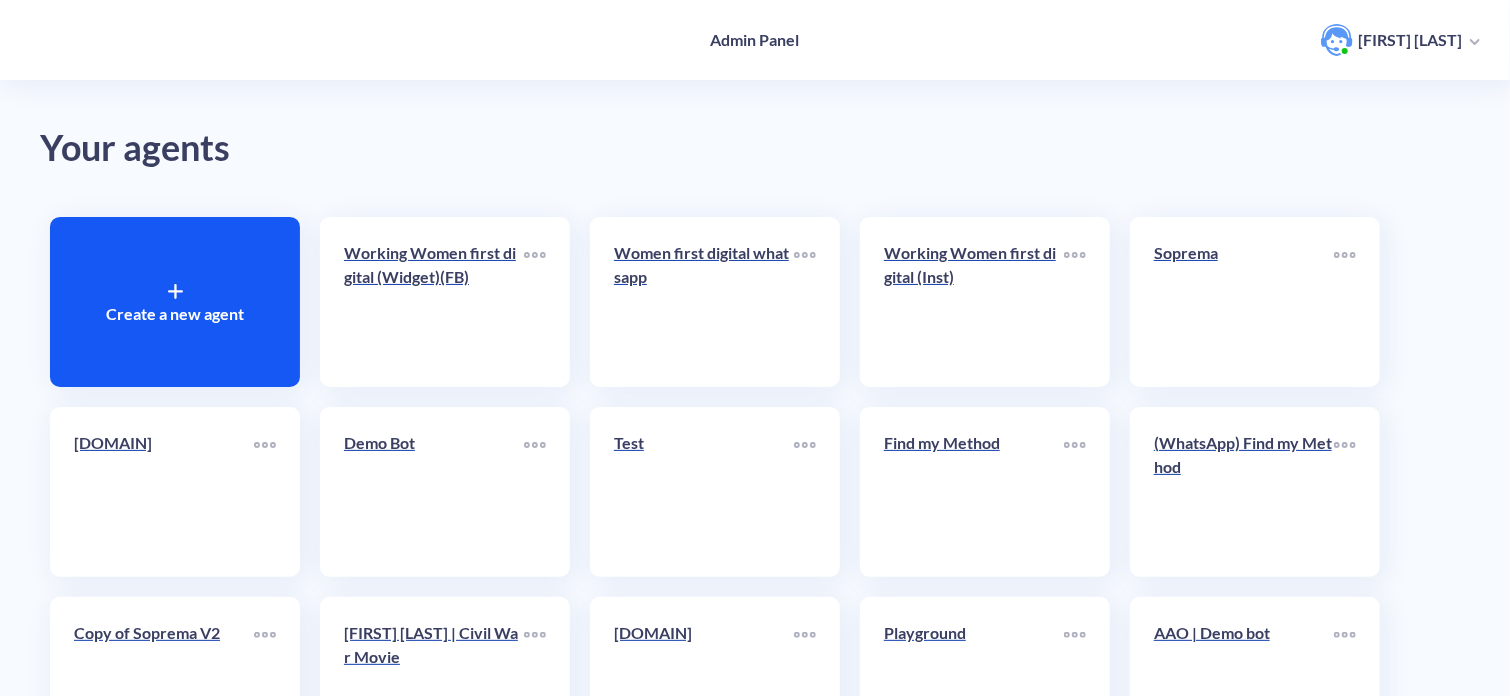 click on "Create a new agent" at bounding box center [175, 314] 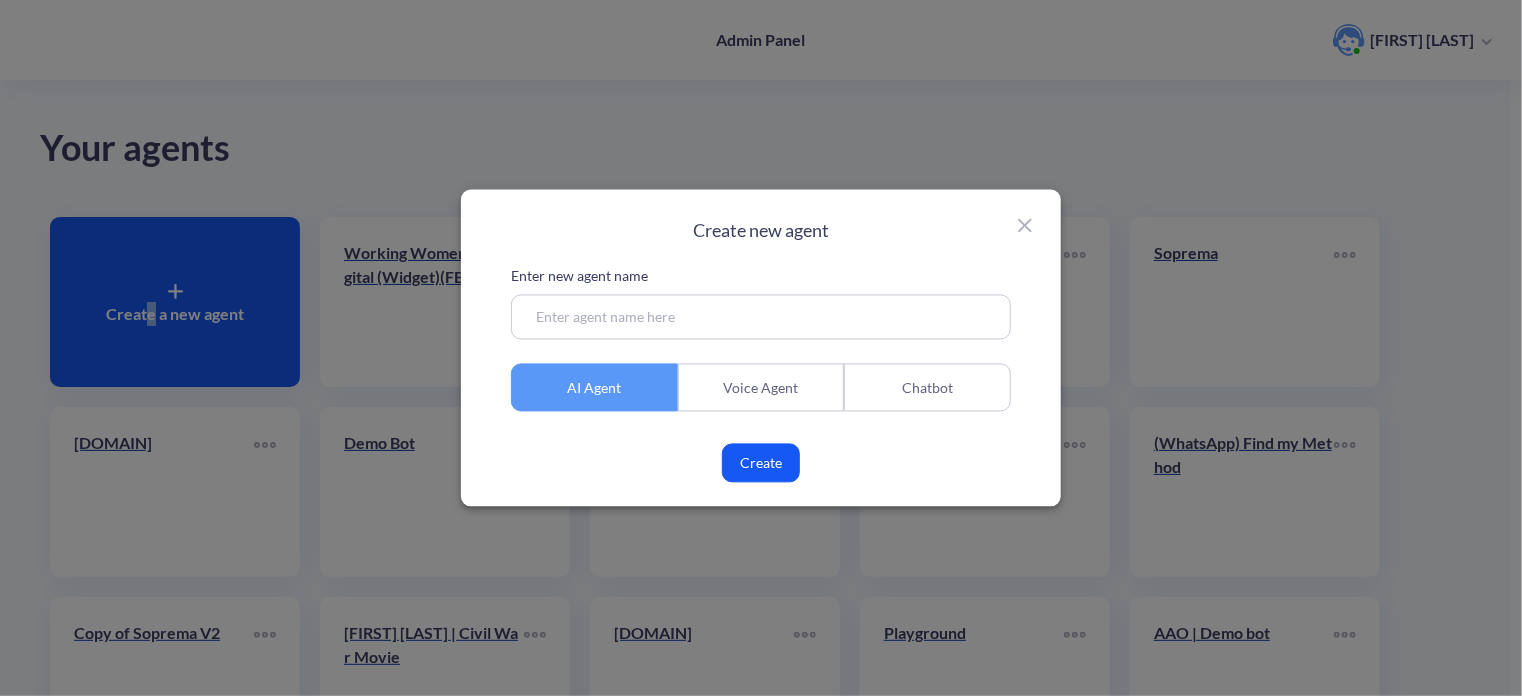 click at bounding box center [1025, 226] 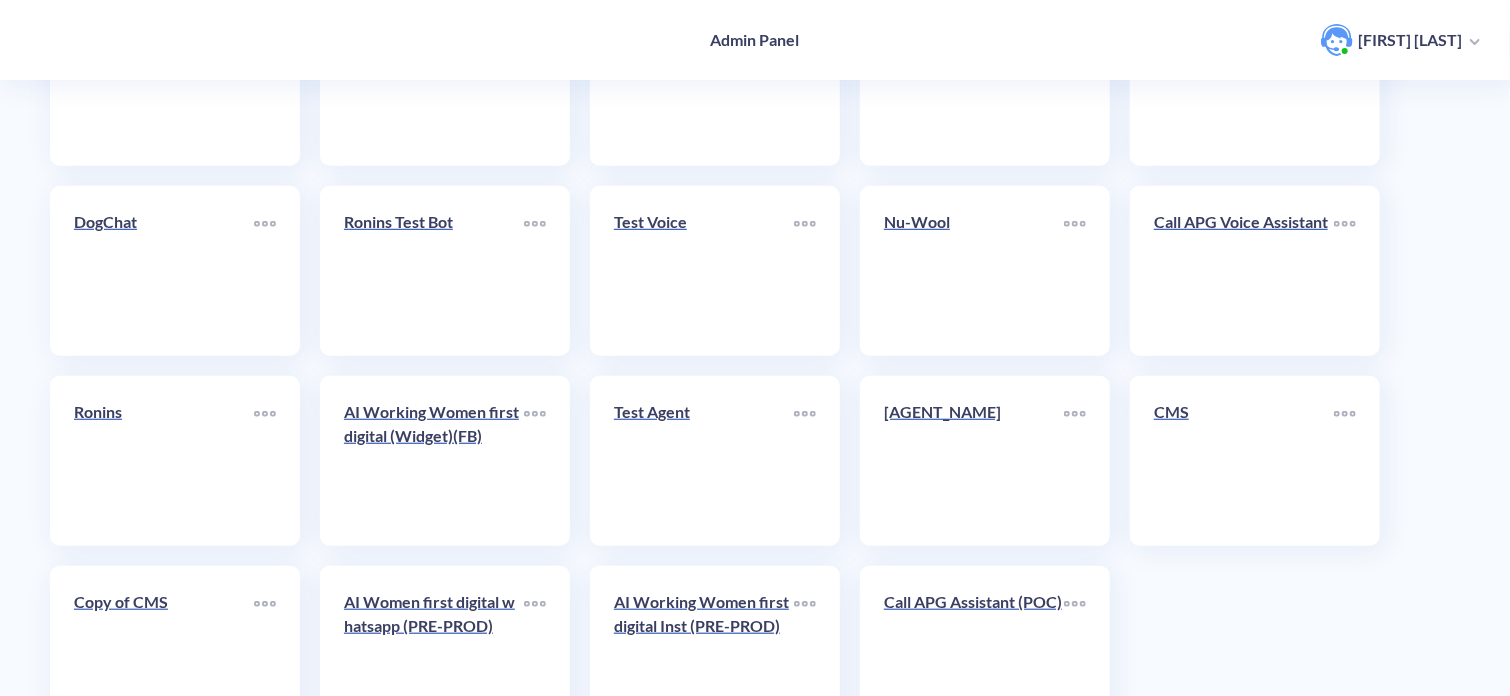 scroll, scrollTop: 691, scrollLeft: 0, axis: vertical 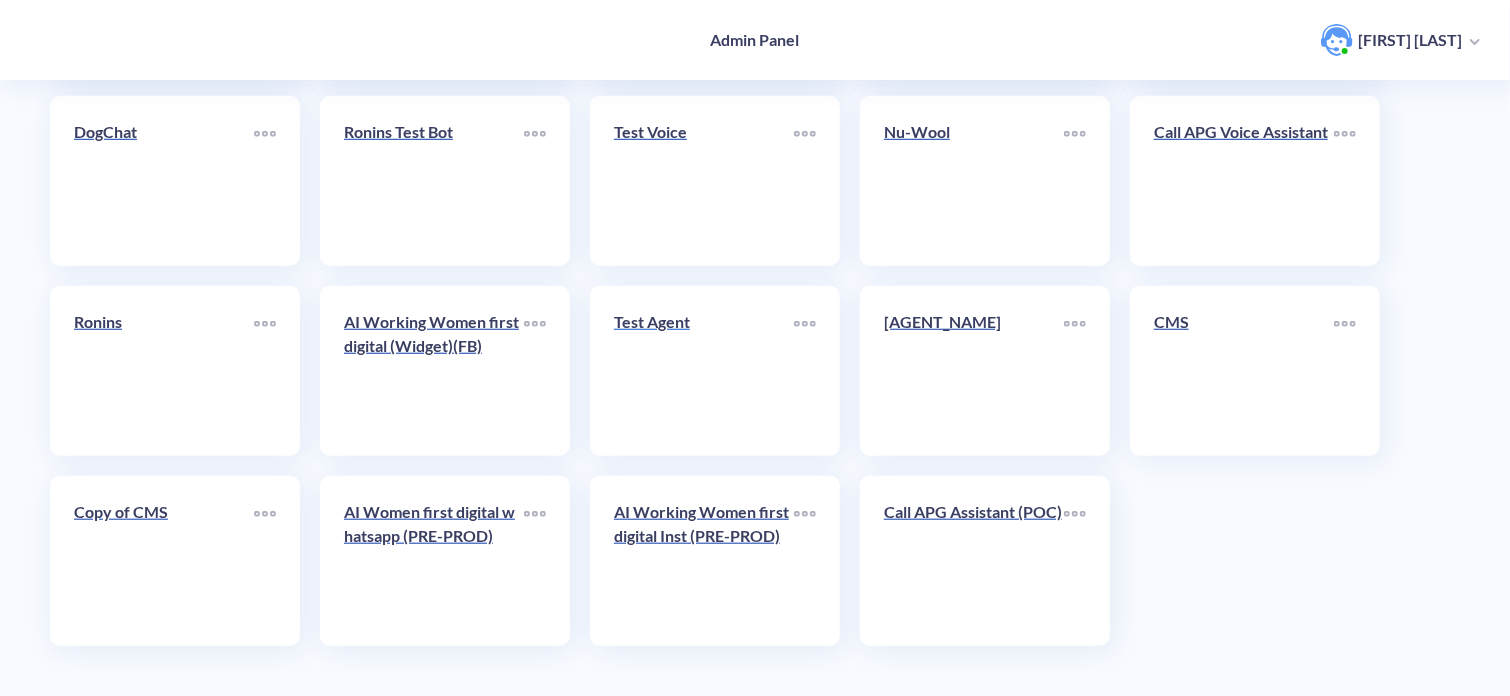 click on "Test Agent" at bounding box center (704, 371) 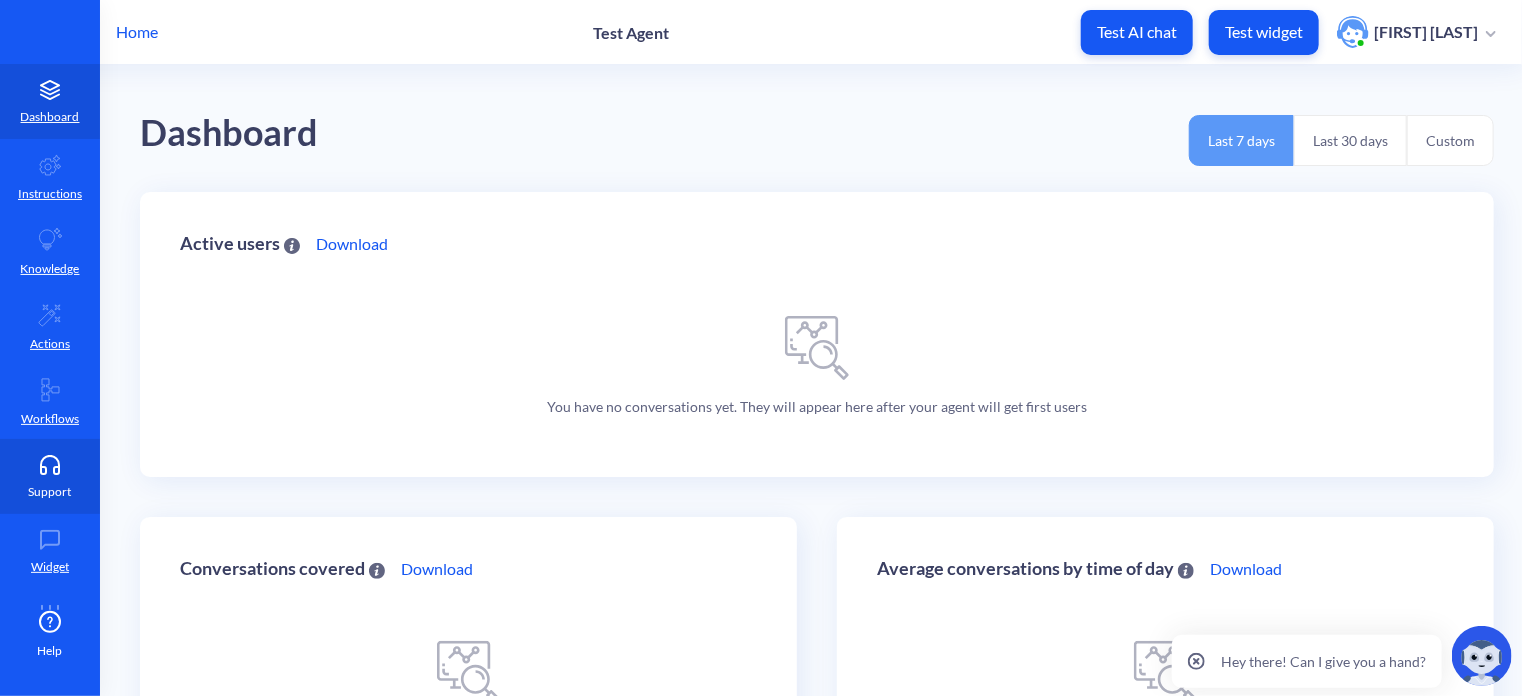 scroll, scrollTop: 0, scrollLeft: 0, axis: both 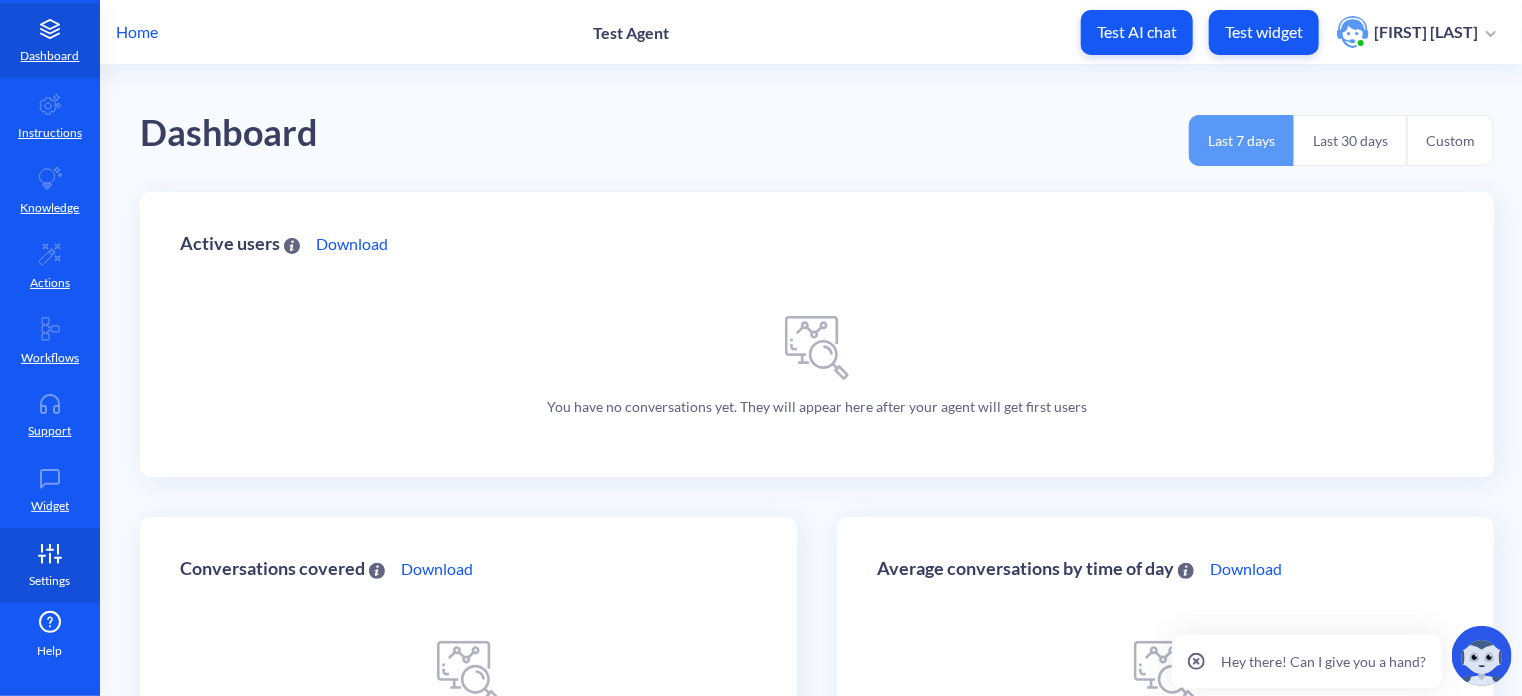 click at bounding box center (50, 554) 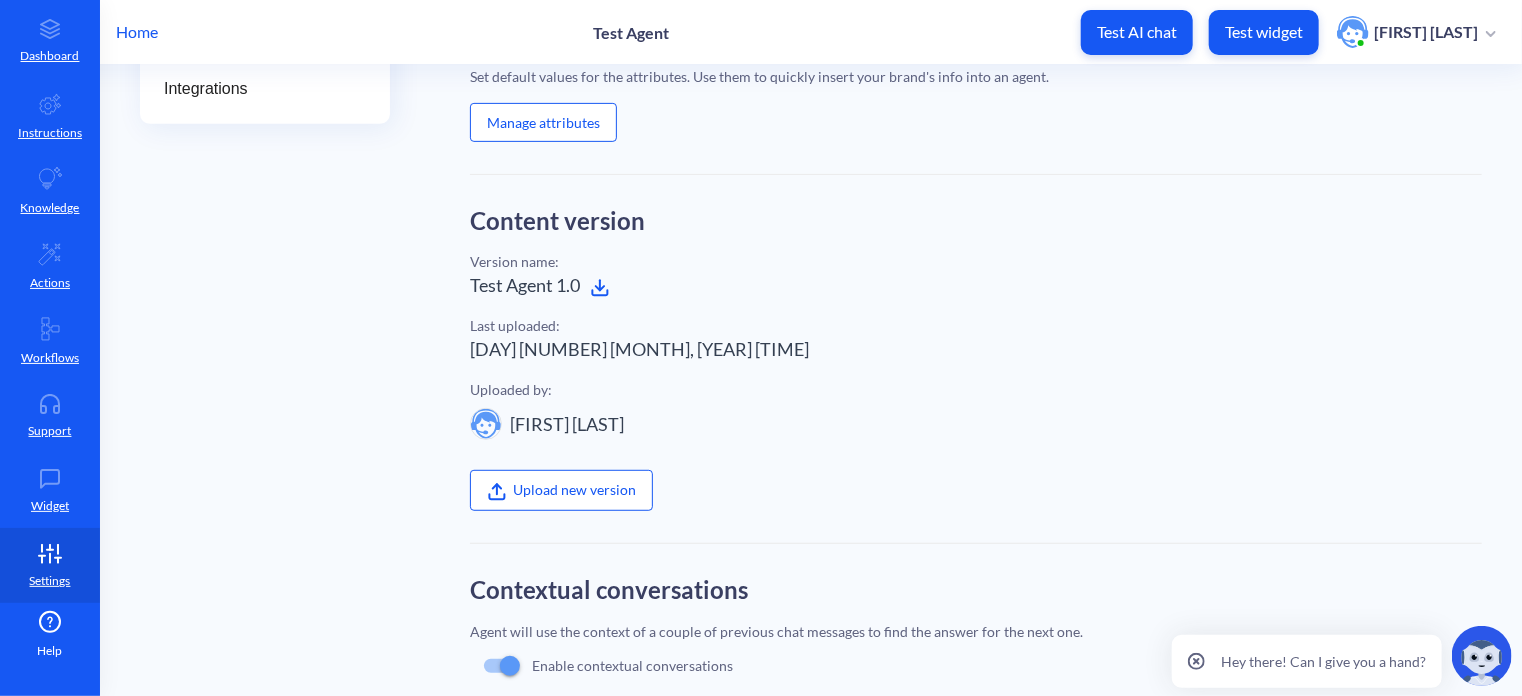 scroll, scrollTop: 154, scrollLeft: 0, axis: vertical 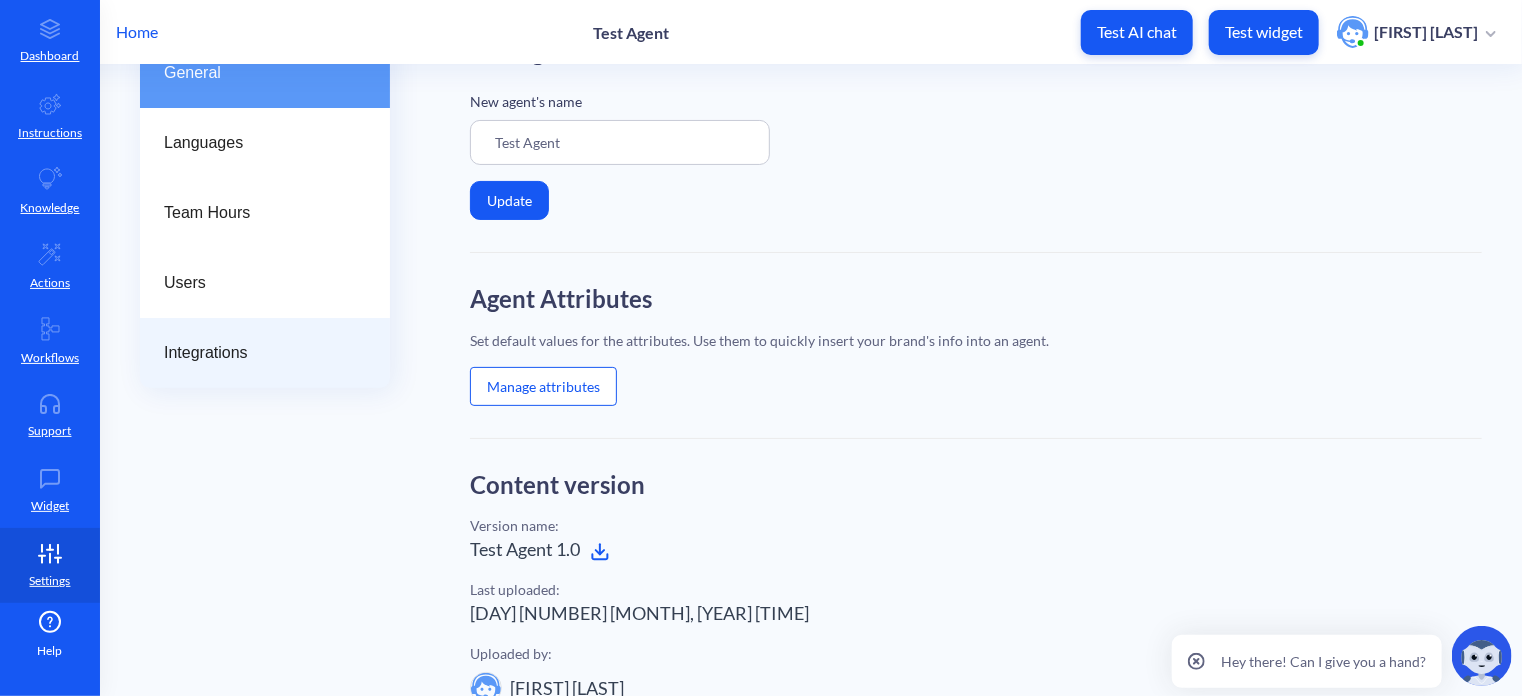 click on "Integrations" at bounding box center [257, 353] 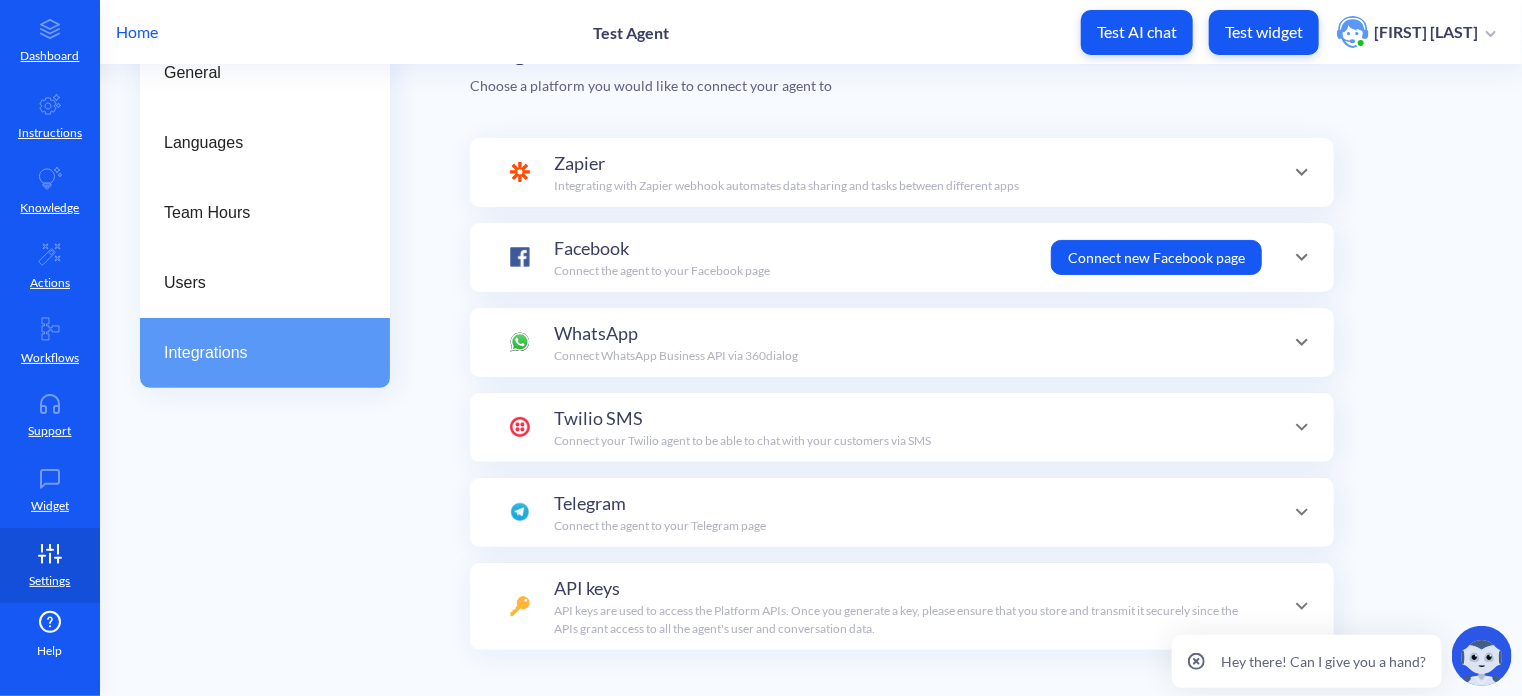 scroll, scrollTop: 195, scrollLeft: 0, axis: vertical 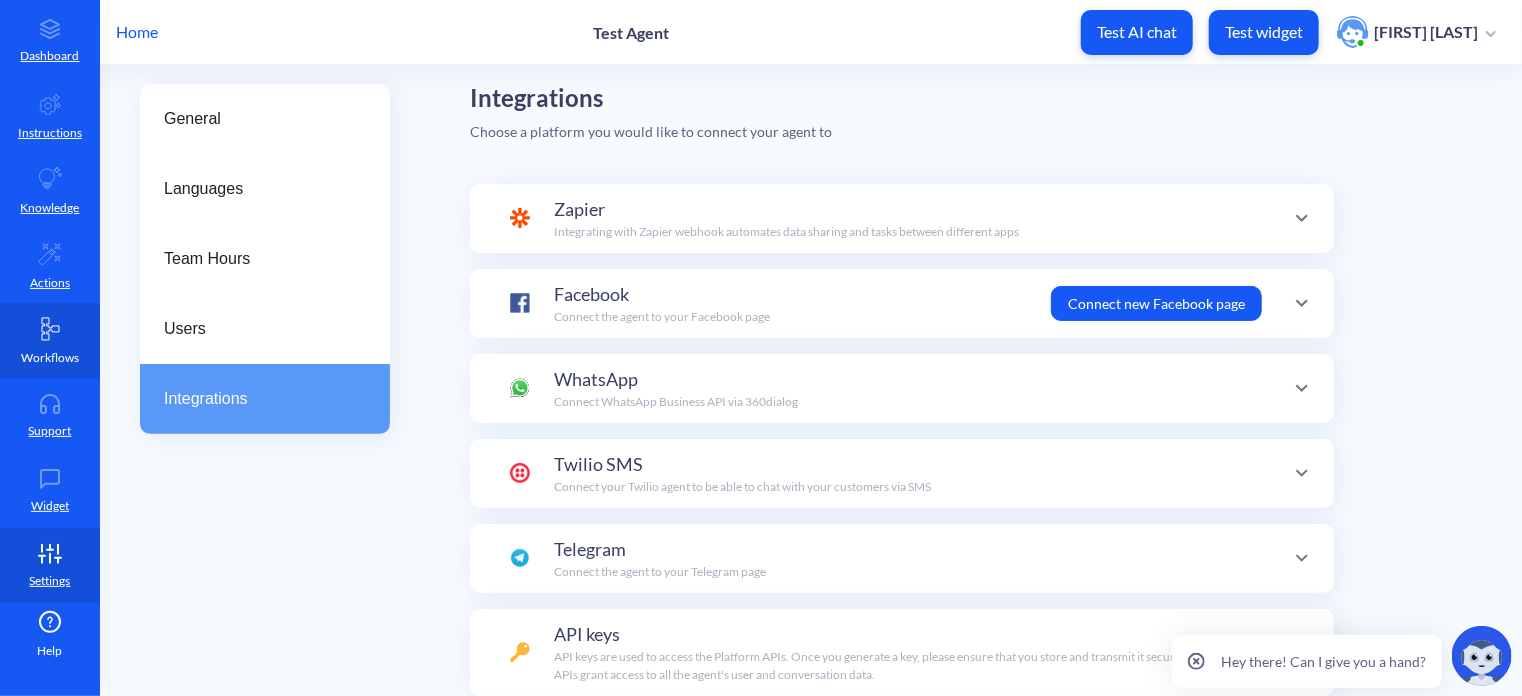 click on "Workflows" at bounding box center (50, 358) 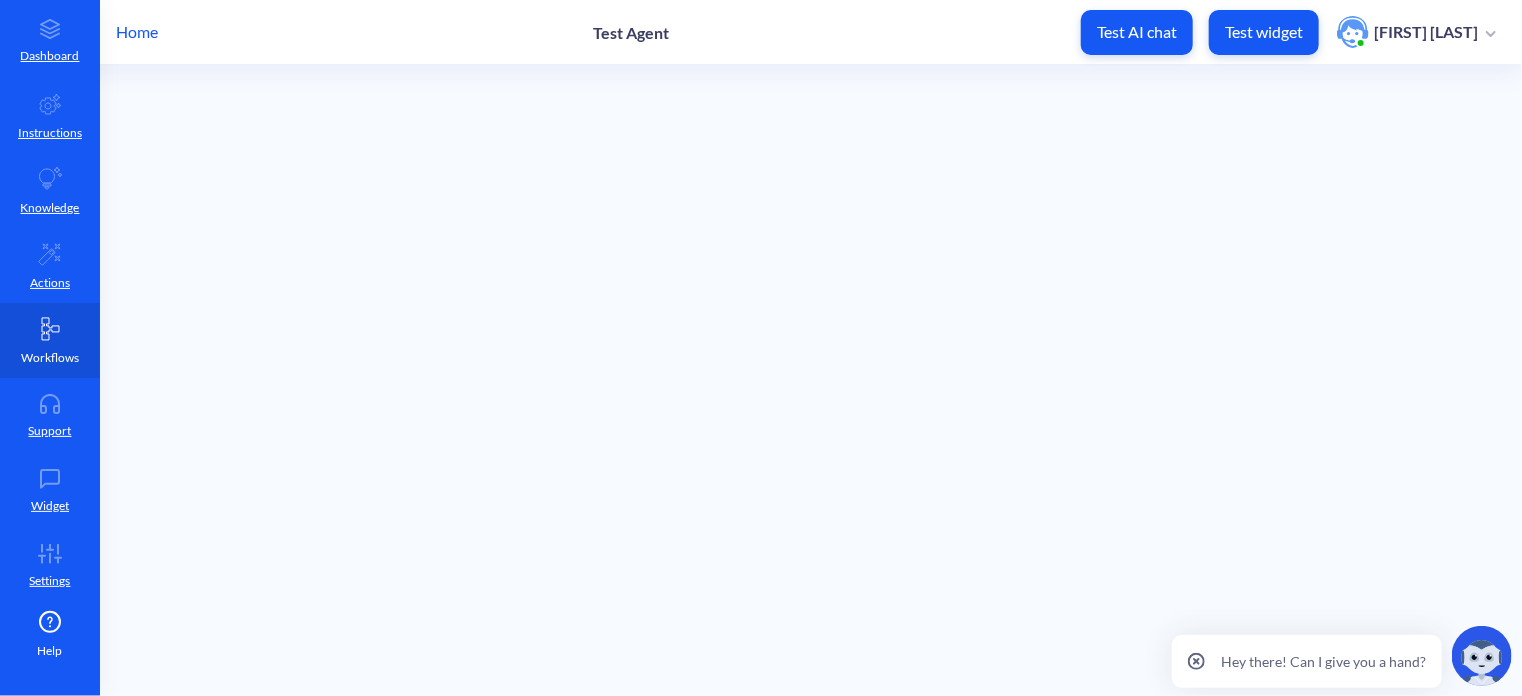 scroll, scrollTop: 0, scrollLeft: 0, axis: both 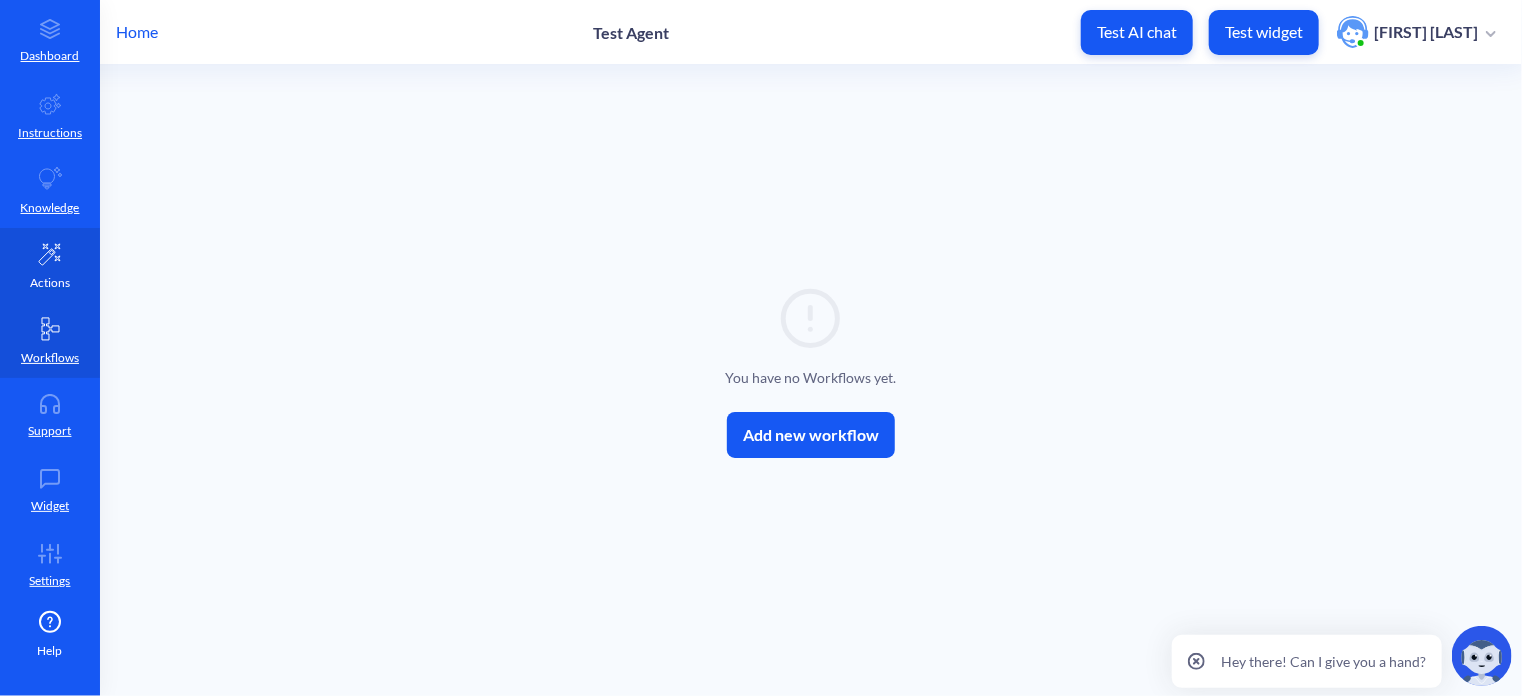 click at bounding box center [49, 254] 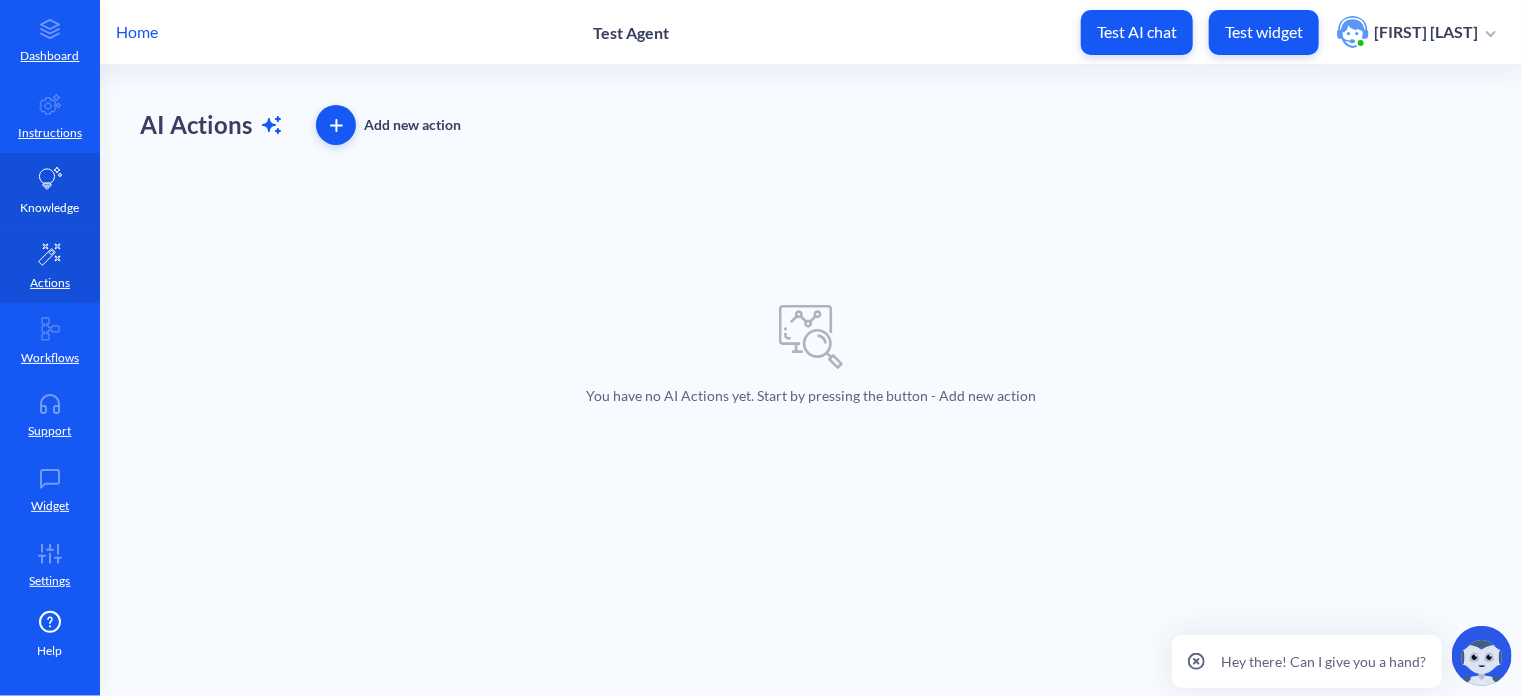 click at bounding box center (50, 179) 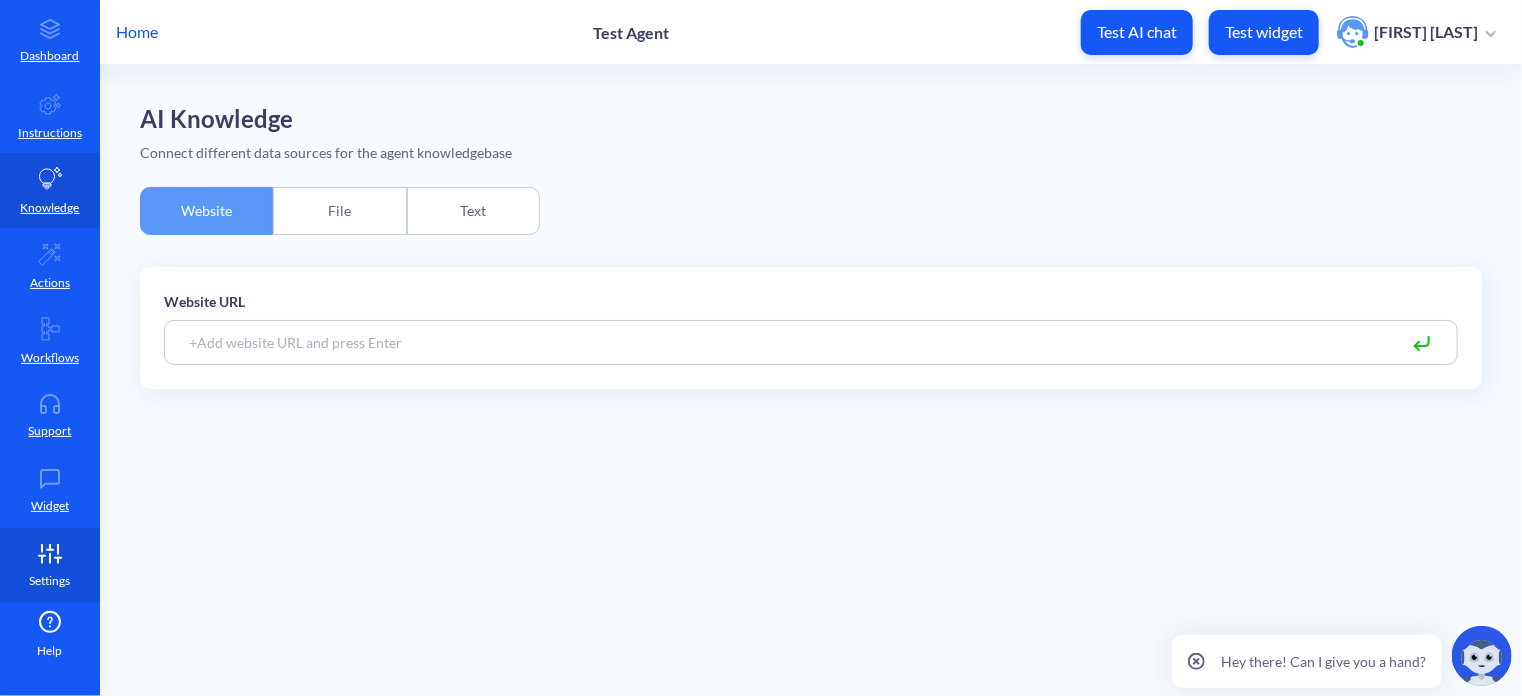 click at bounding box center (50, 554) 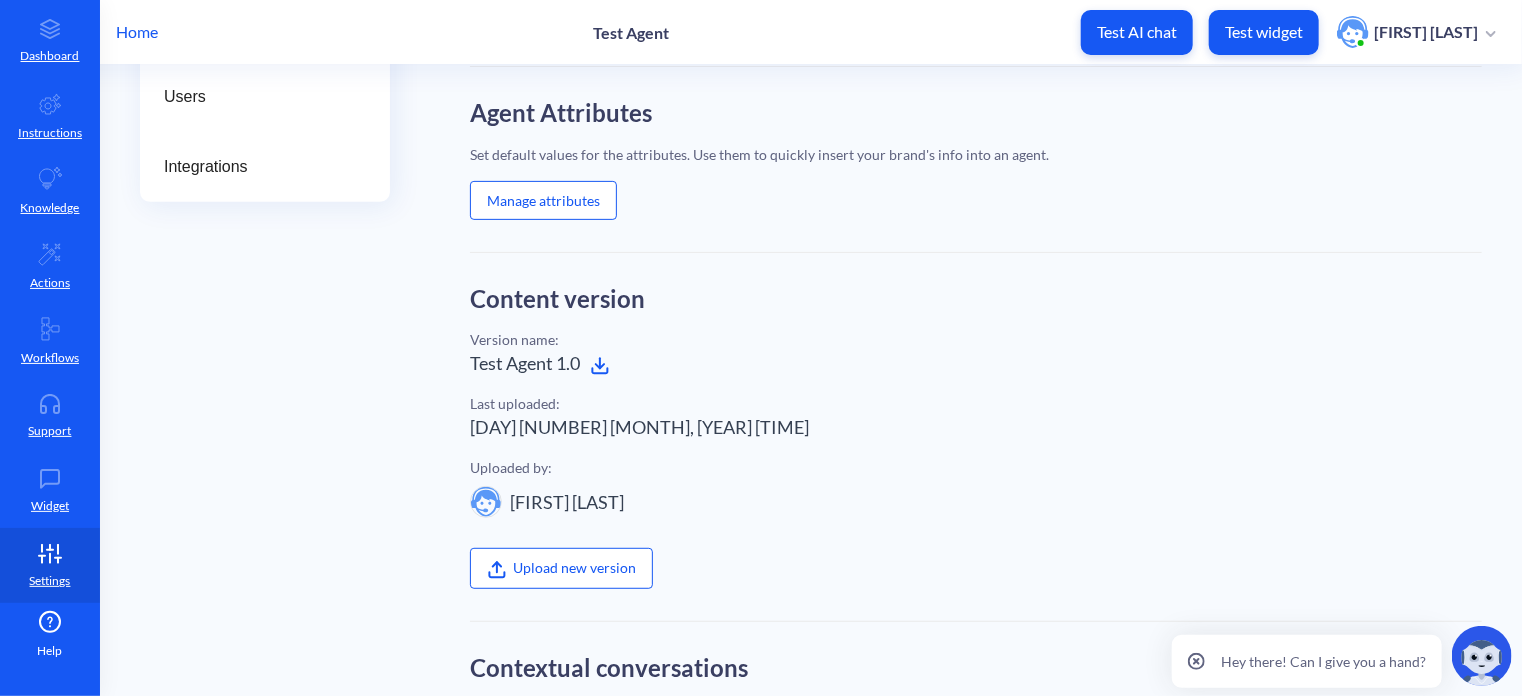 scroll, scrollTop: 0, scrollLeft: 0, axis: both 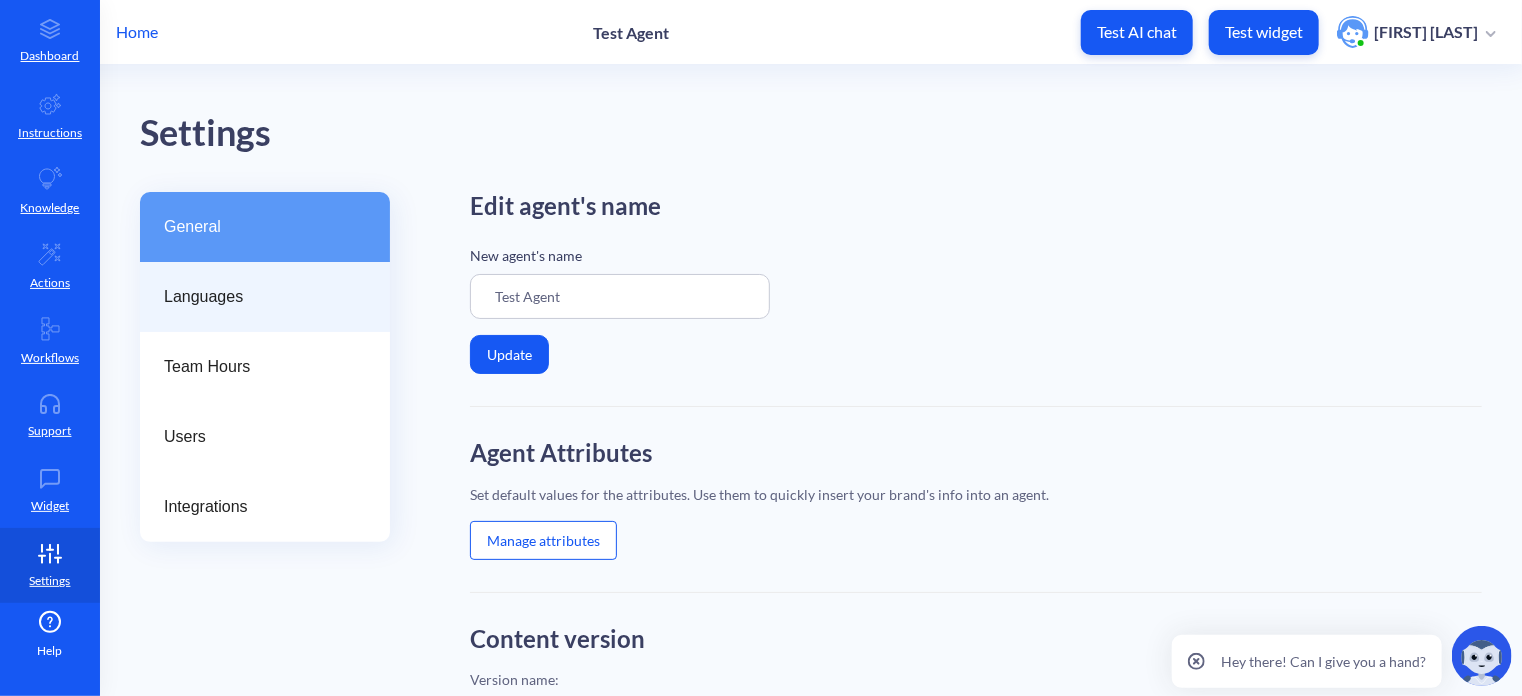 click on "Languages" at bounding box center [265, 297] 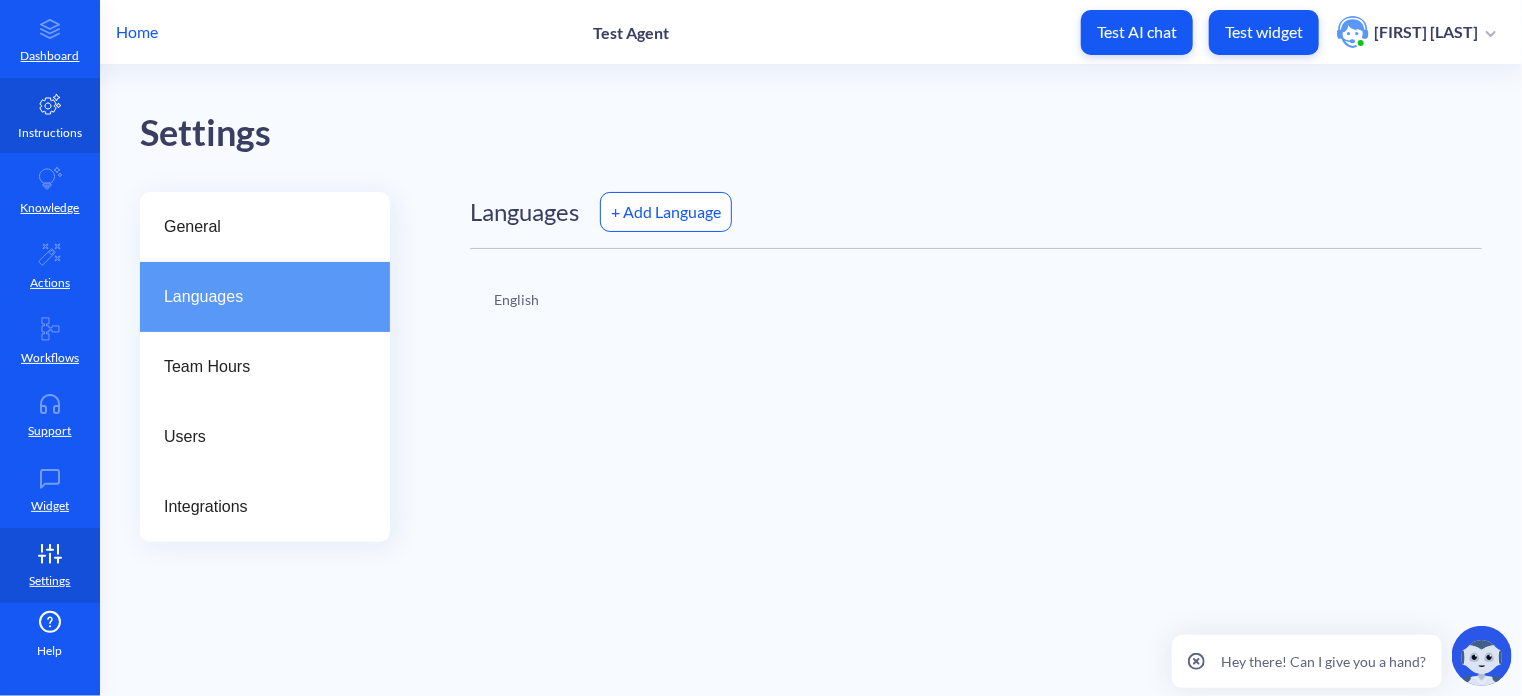 click on "Instructions" at bounding box center [50, 133] 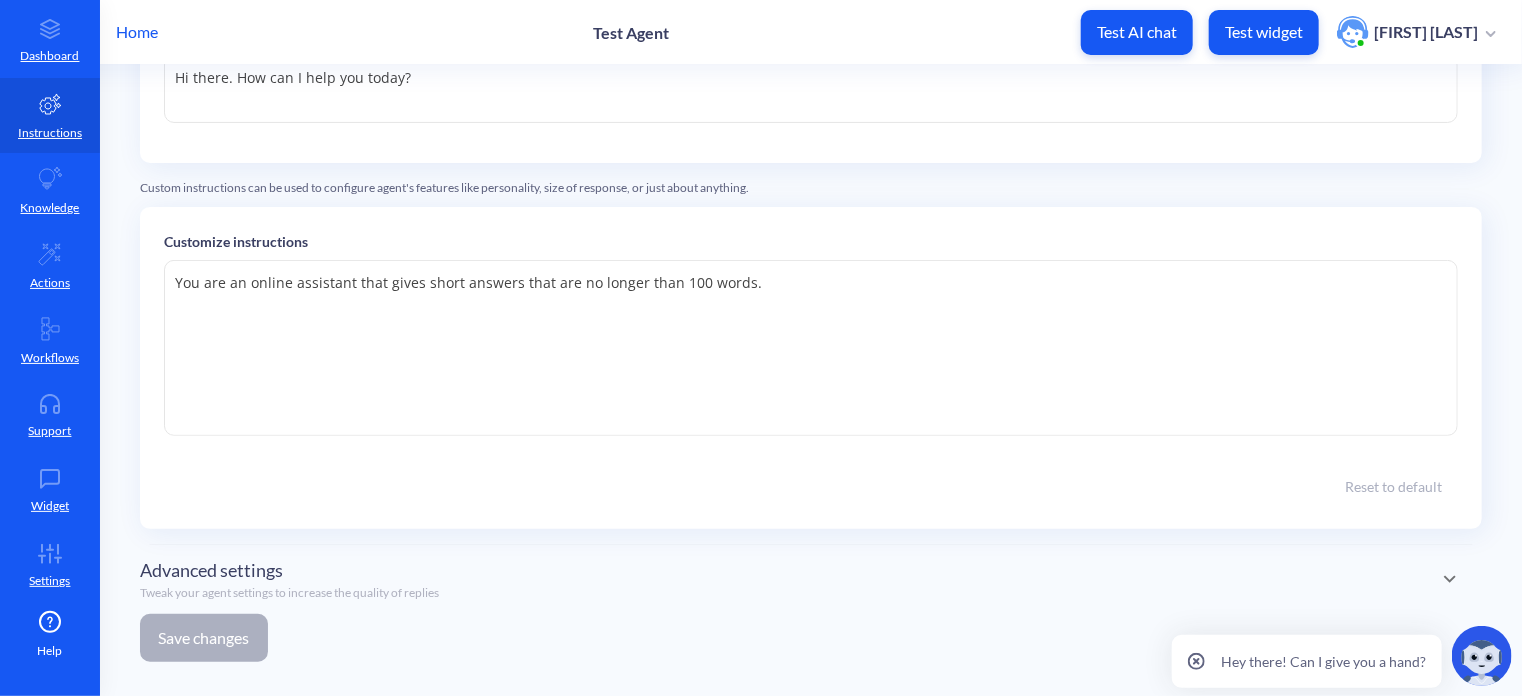scroll, scrollTop: 249, scrollLeft: 0, axis: vertical 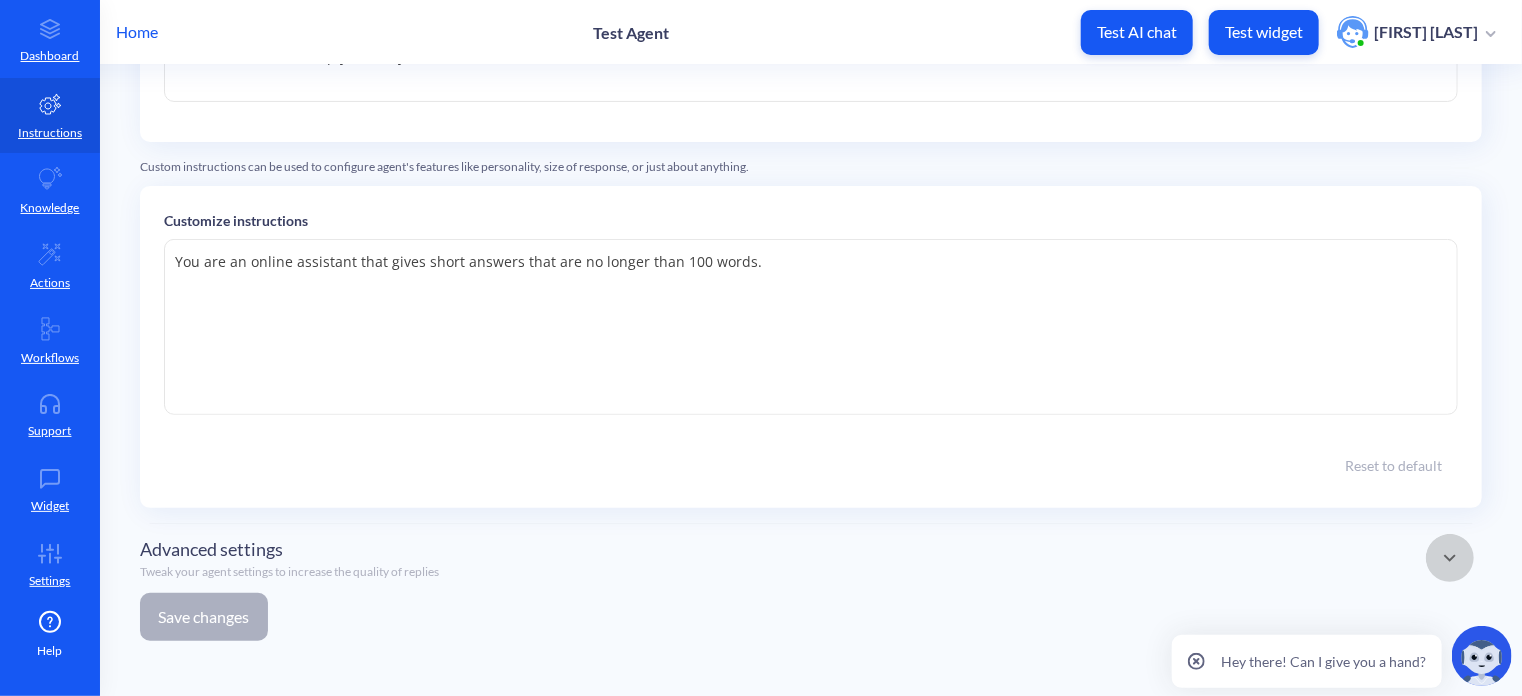 click at bounding box center [1450, 558] 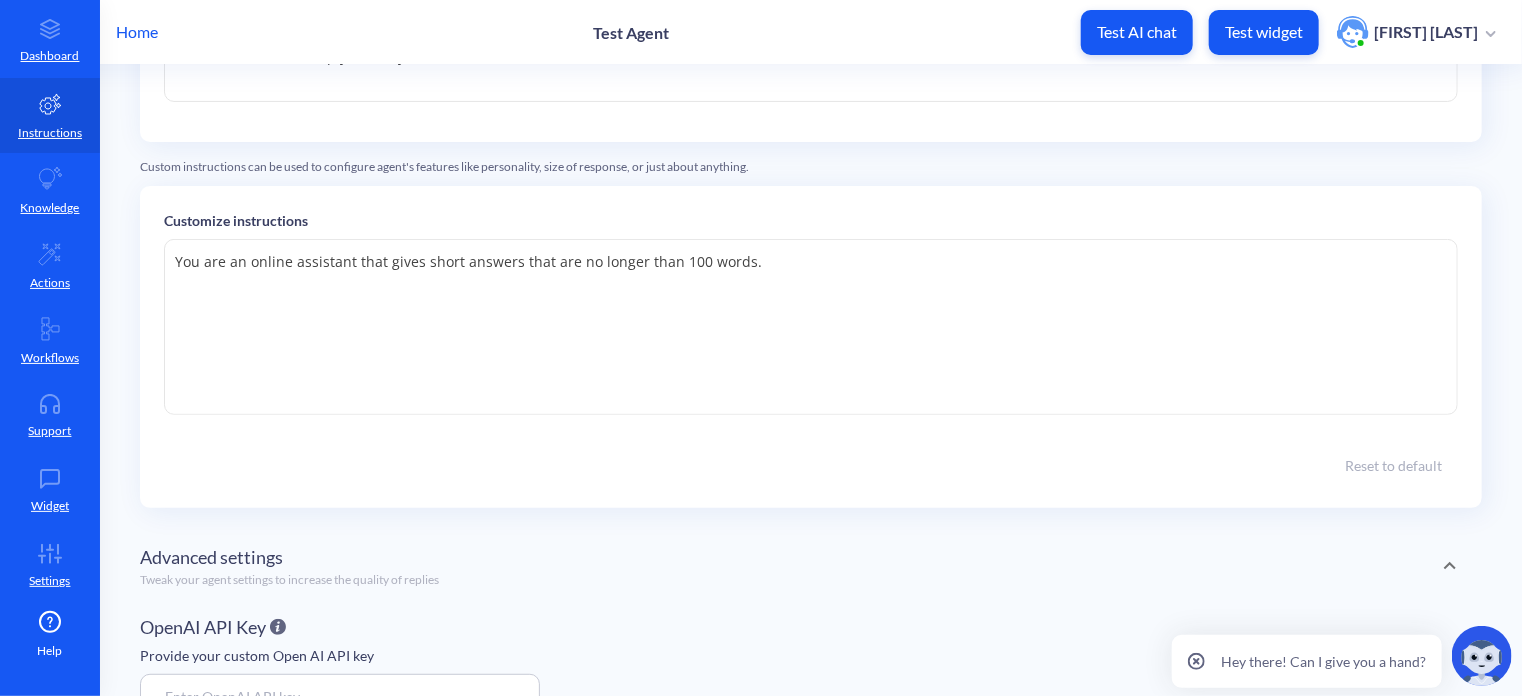 scroll, scrollTop: 399, scrollLeft: 0, axis: vertical 